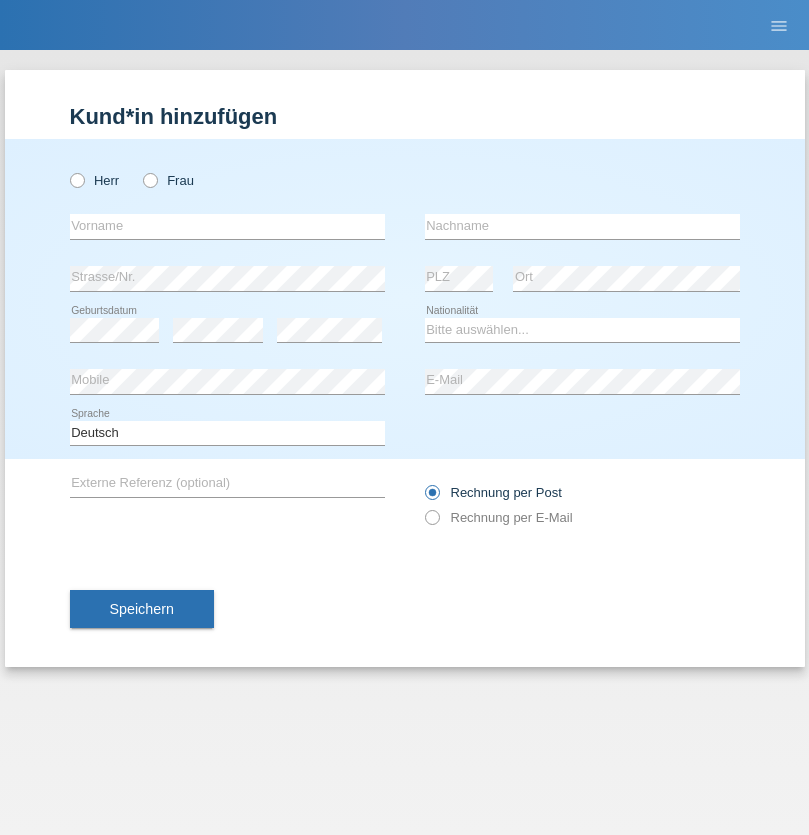 scroll, scrollTop: 0, scrollLeft: 0, axis: both 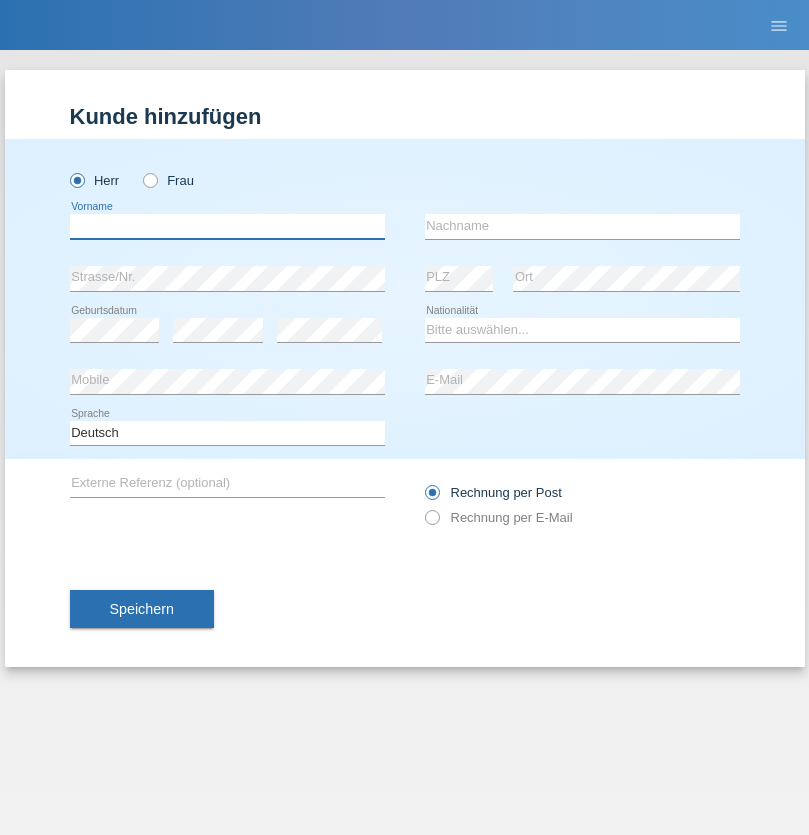 click at bounding box center [227, 226] 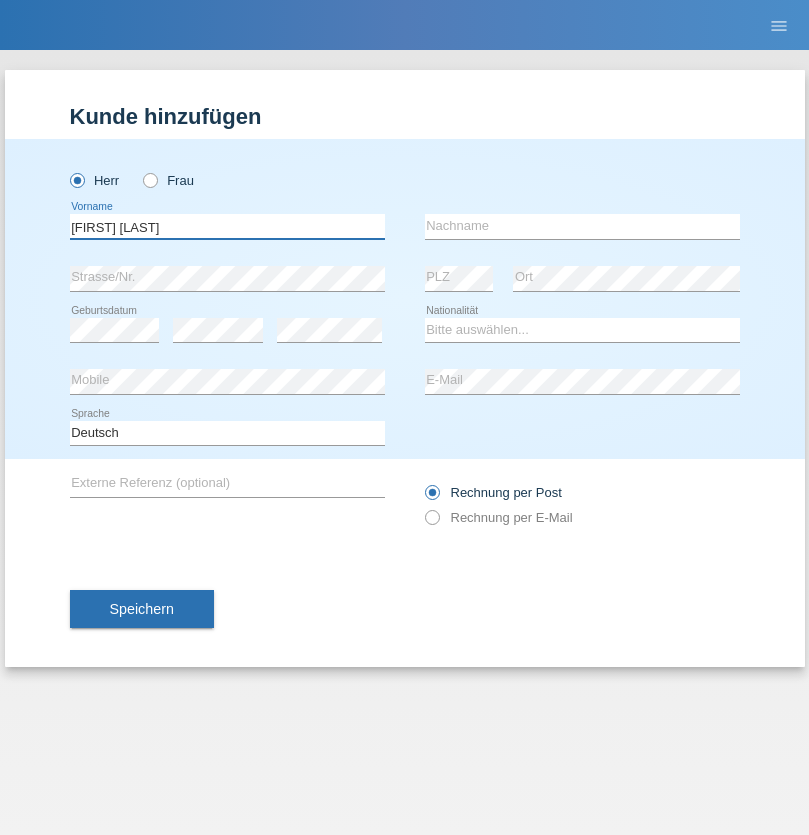 type on "Thomas Fabian" 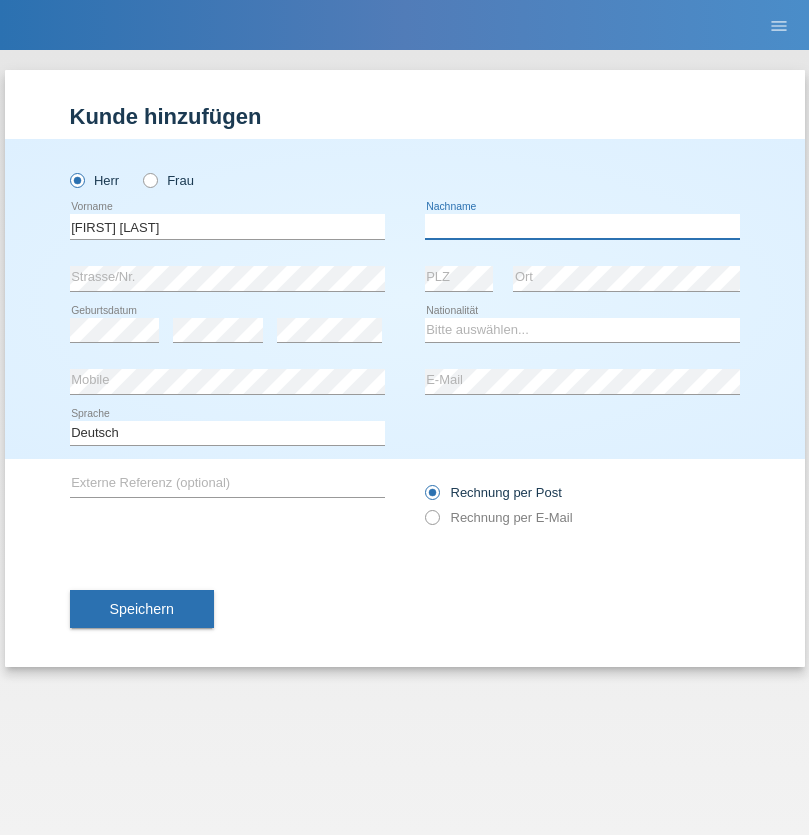 click at bounding box center (582, 226) 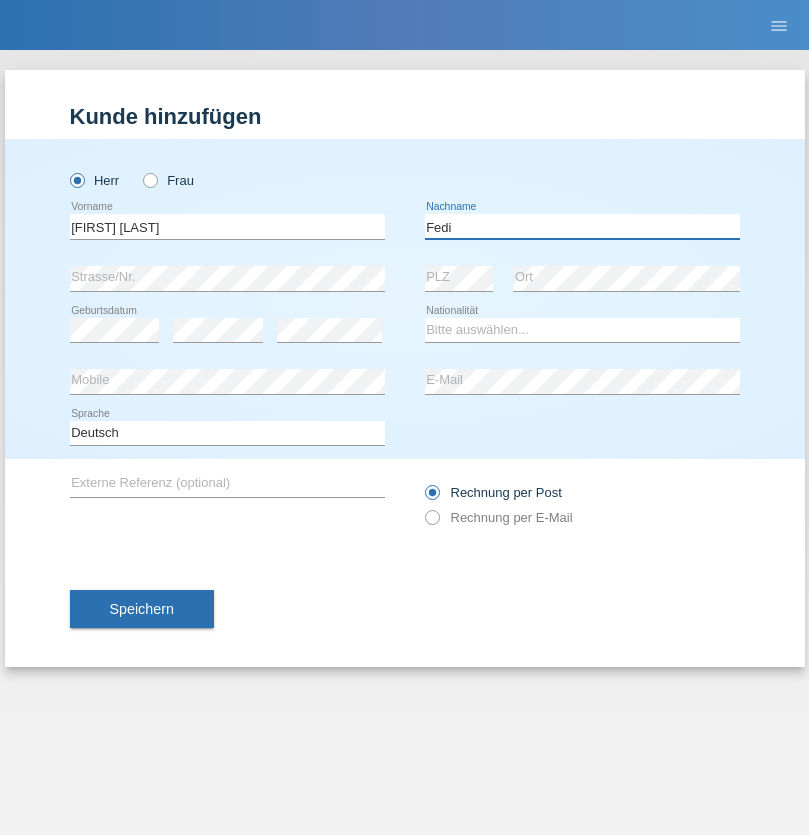 type on "Fedi" 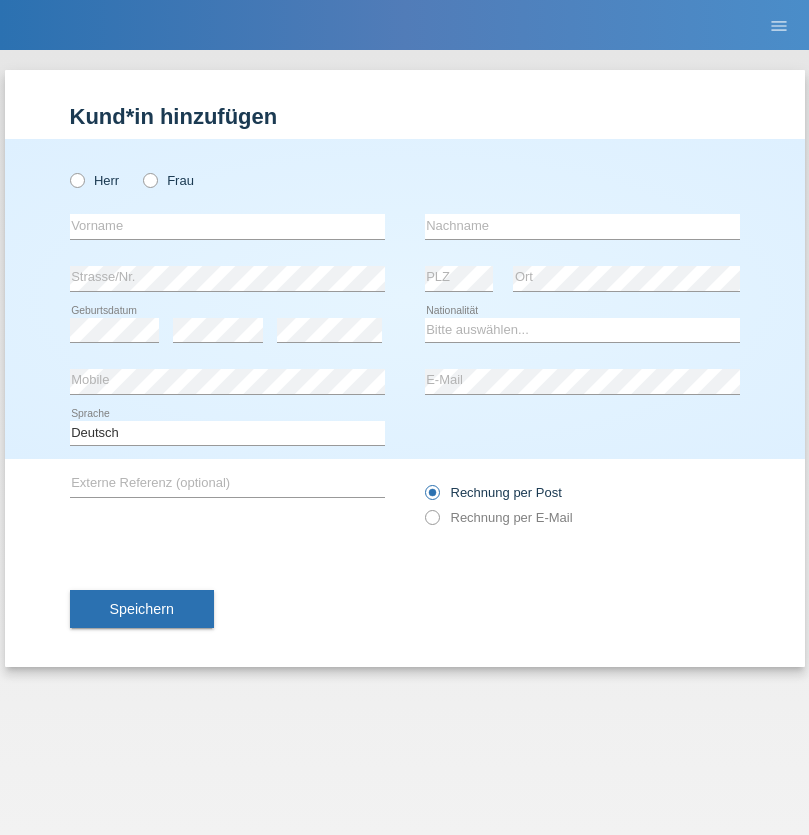 scroll, scrollTop: 0, scrollLeft: 0, axis: both 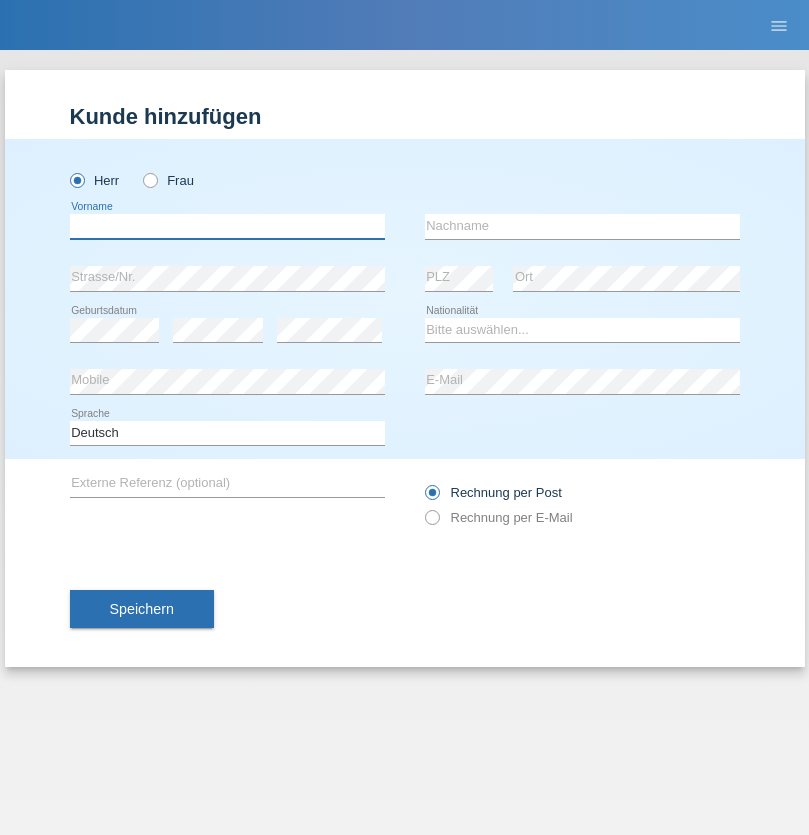 click at bounding box center [227, 226] 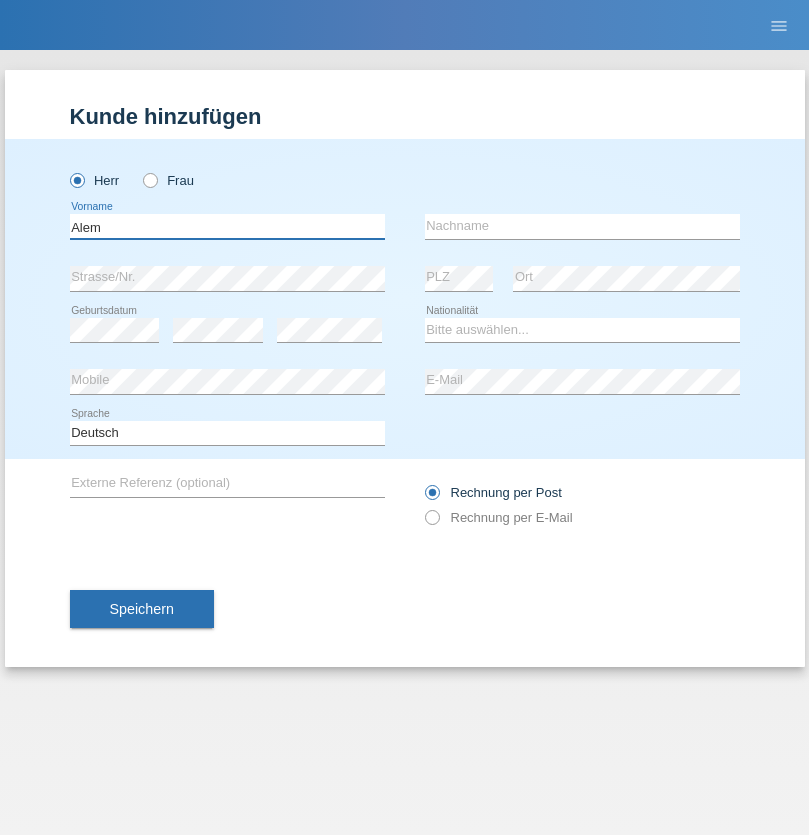type on "Alem" 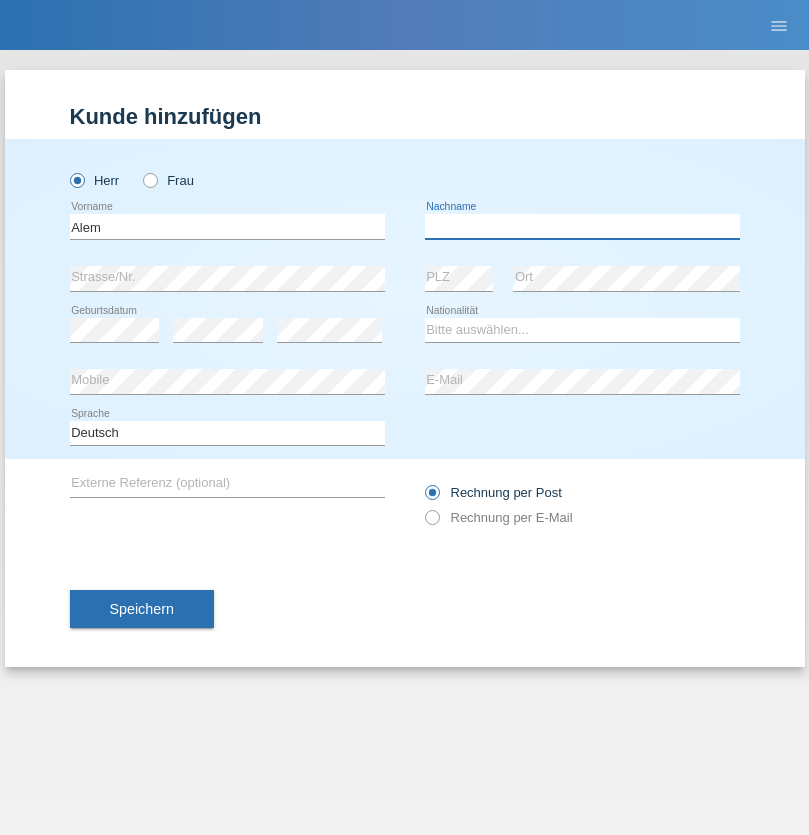 click at bounding box center [582, 226] 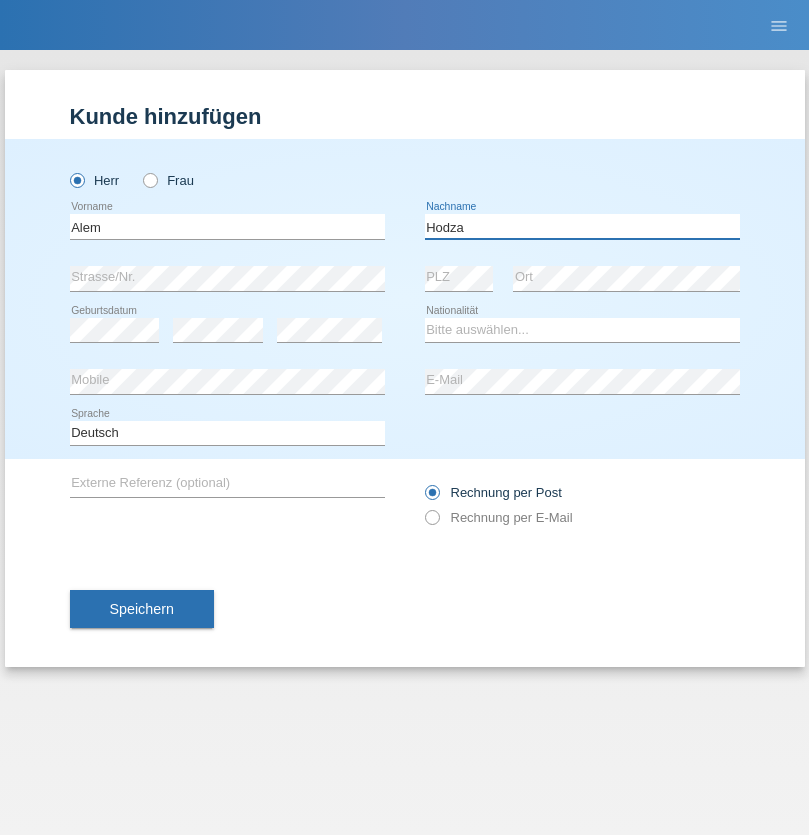 type on "Hodza" 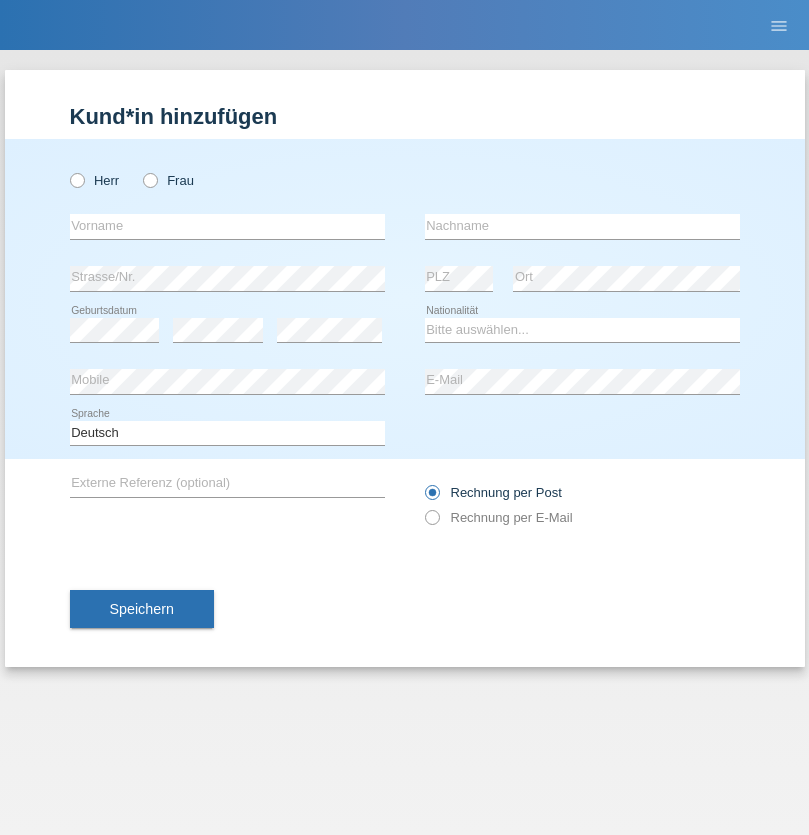 scroll, scrollTop: 0, scrollLeft: 0, axis: both 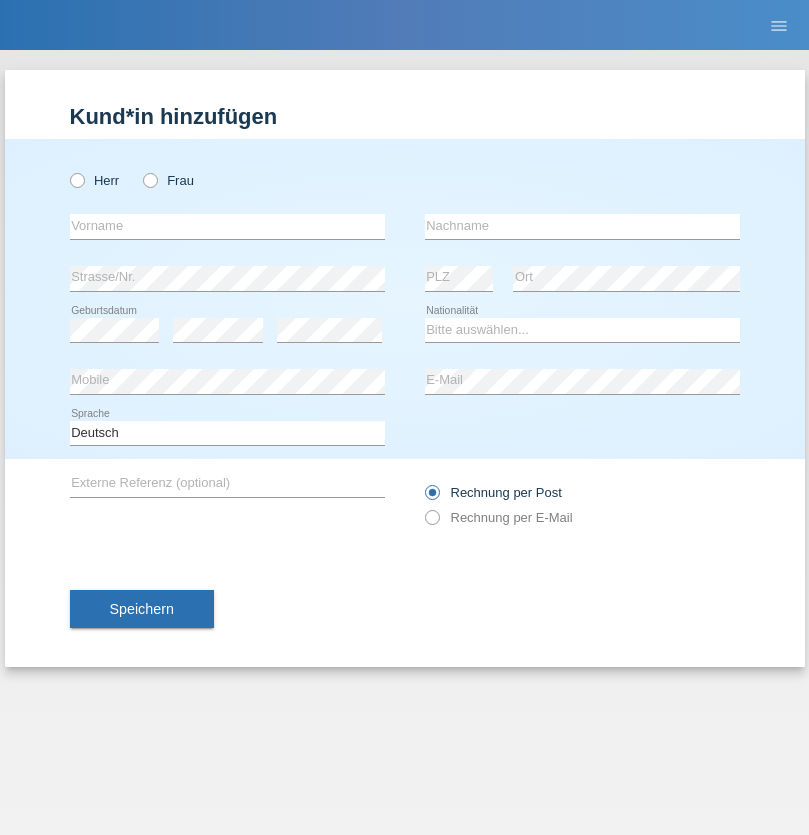radio on "true" 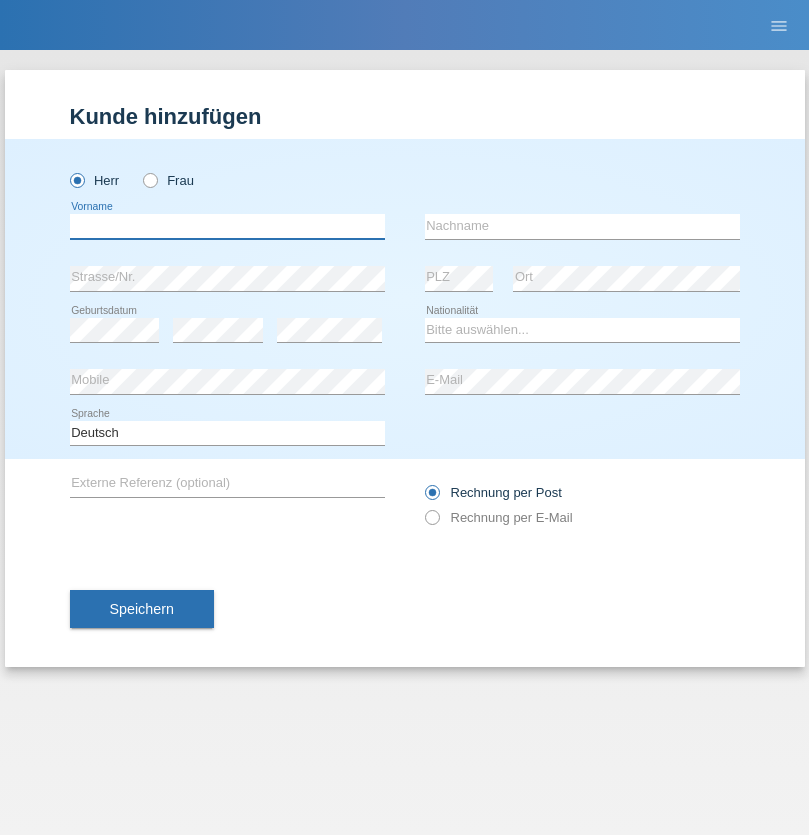 click at bounding box center [227, 226] 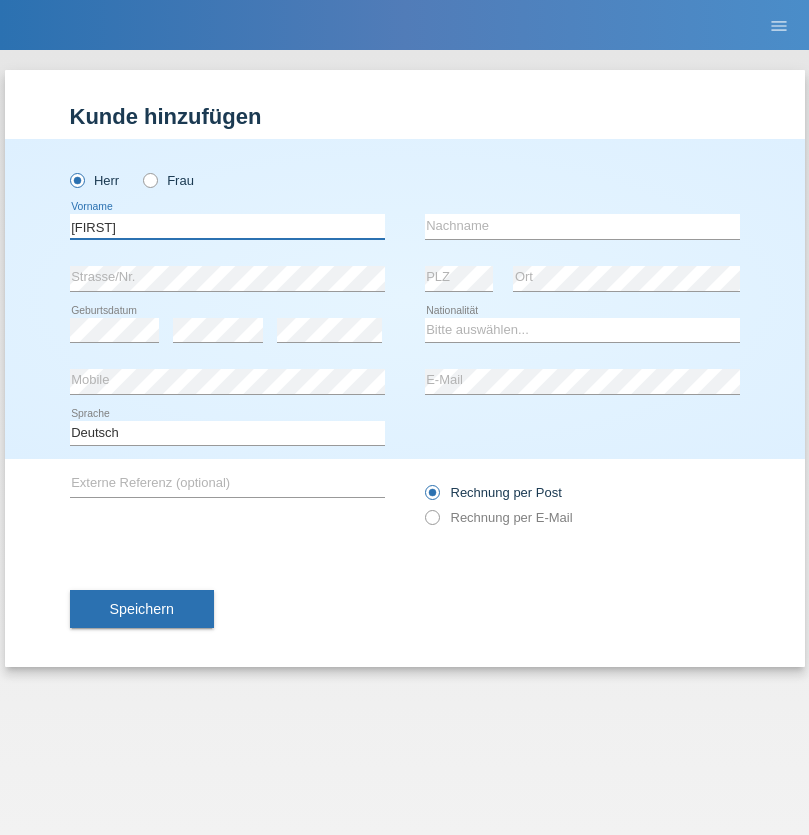 type on "[FIRST]" 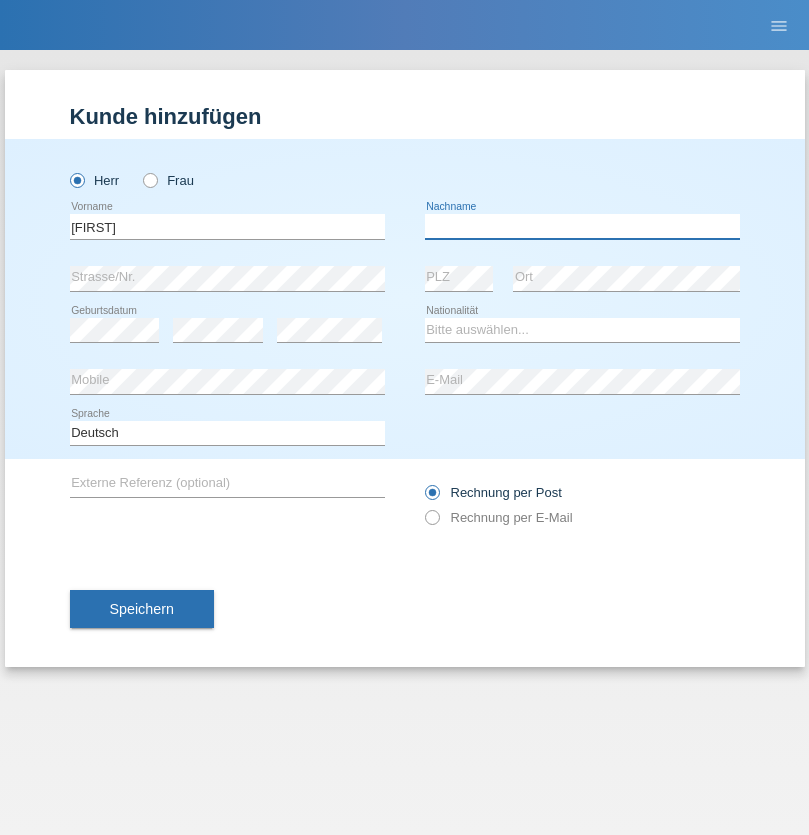 click at bounding box center [582, 226] 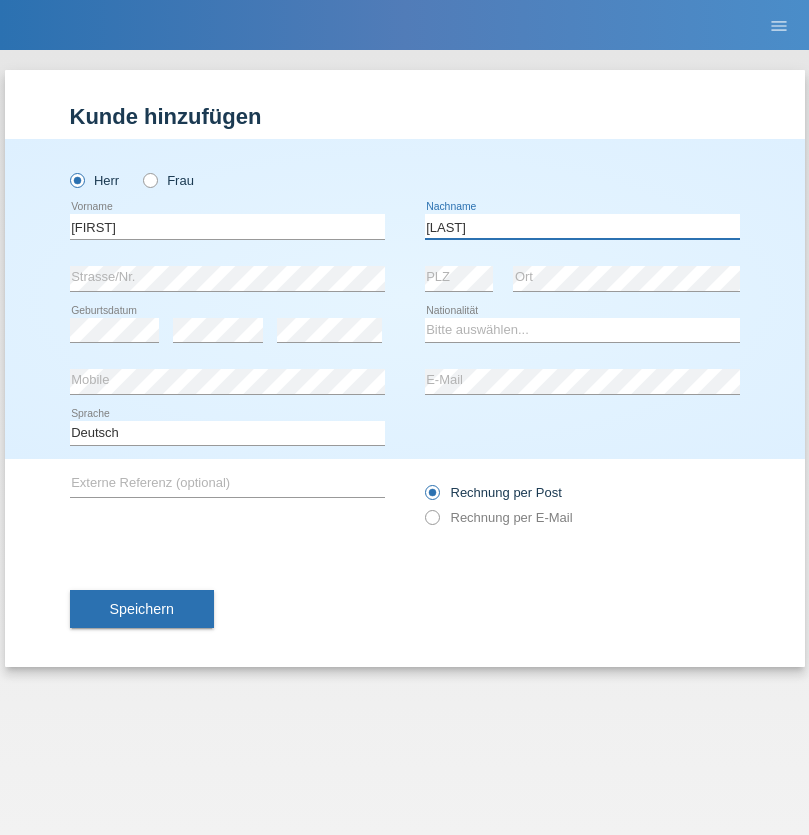 type on "[LAST]" 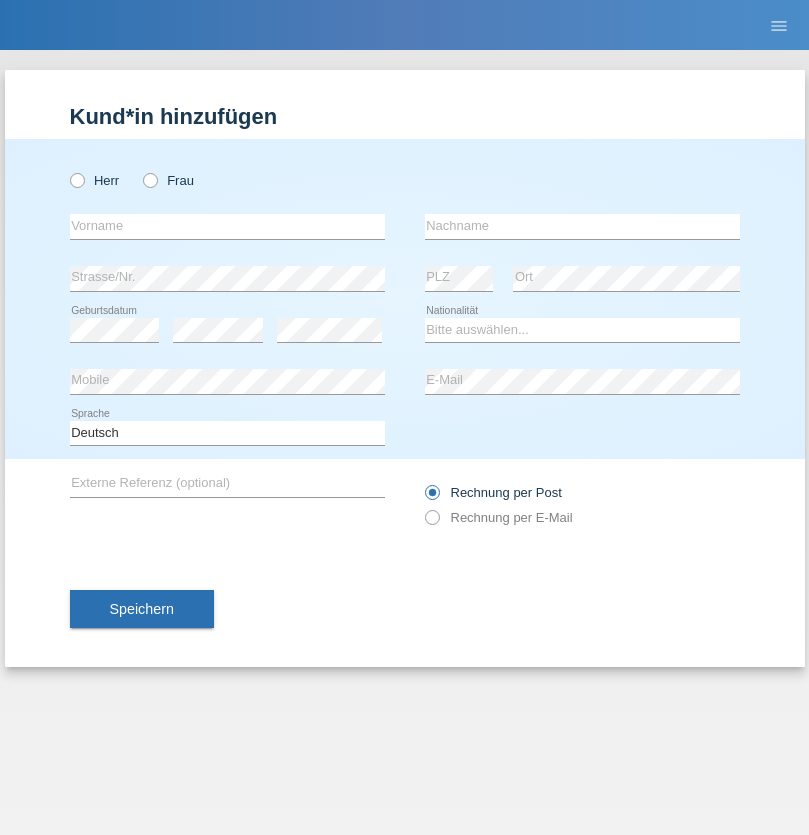 scroll, scrollTop: 0, scrollLeft: 0, axis: both 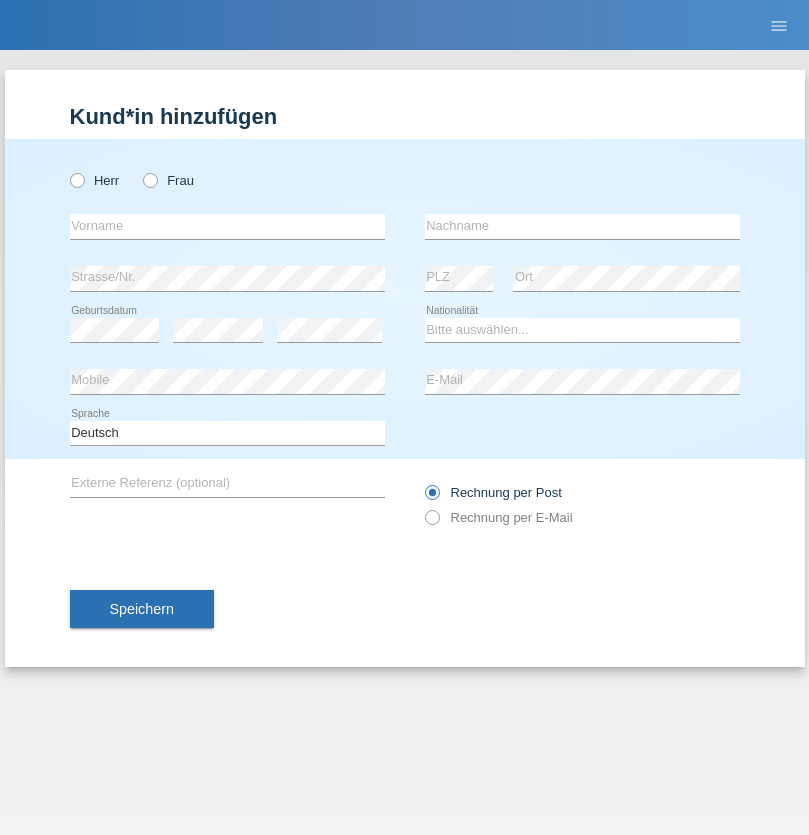 radio on "true" 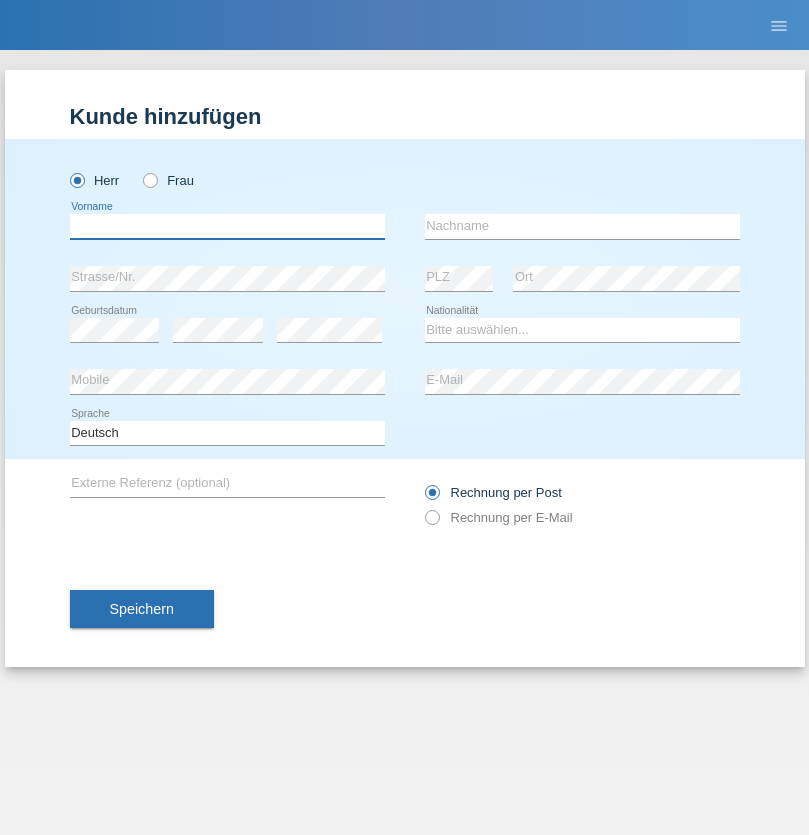 click at bounding box center [227, 226] 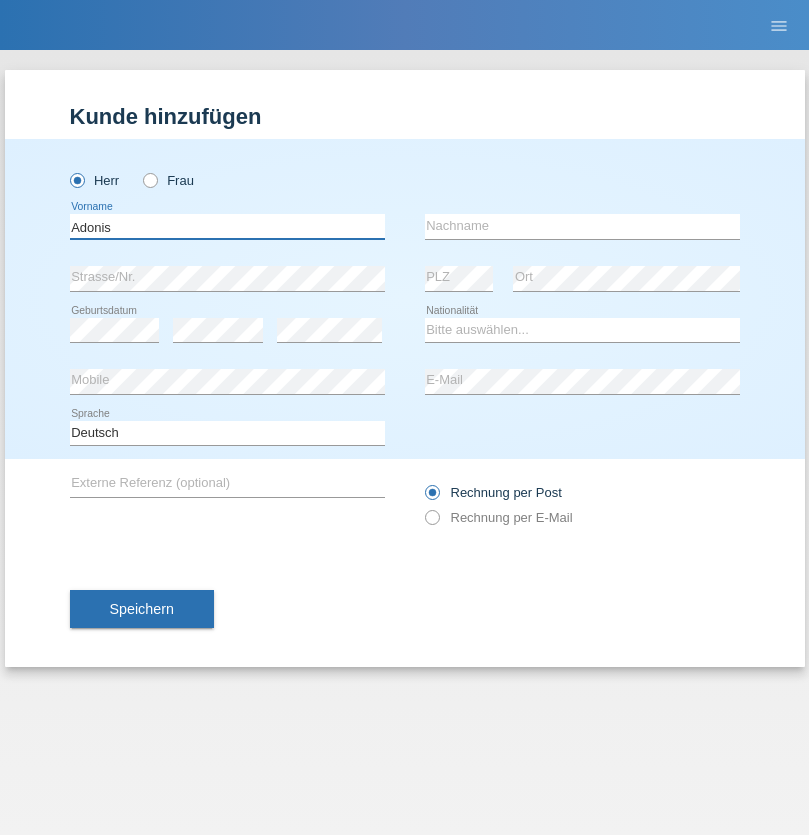 type on "Adonis" 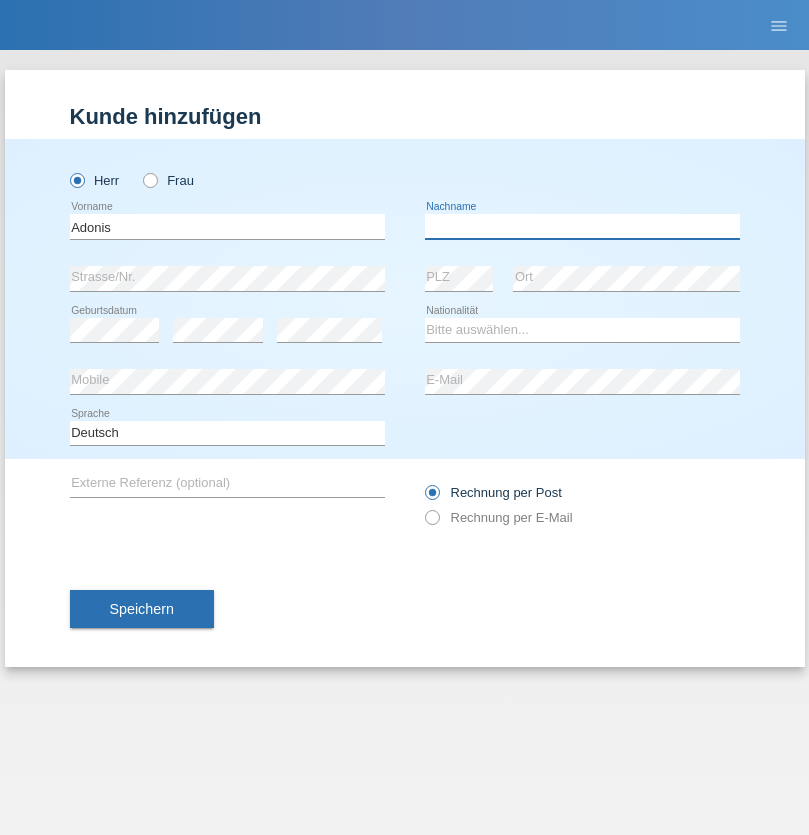 click at bounding box center [582, 226] 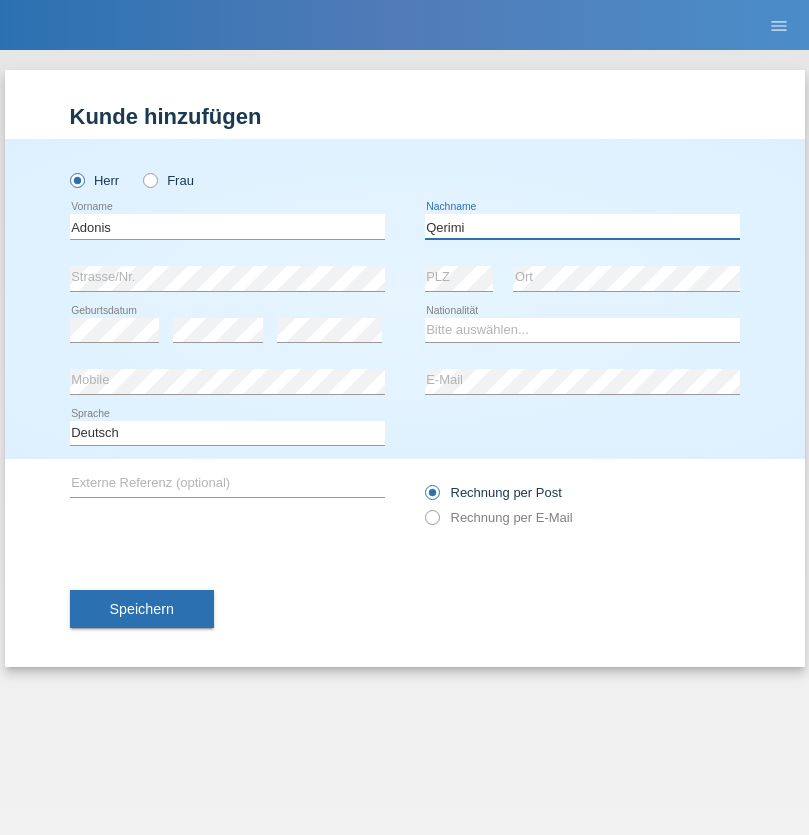 type on "Qerimi" 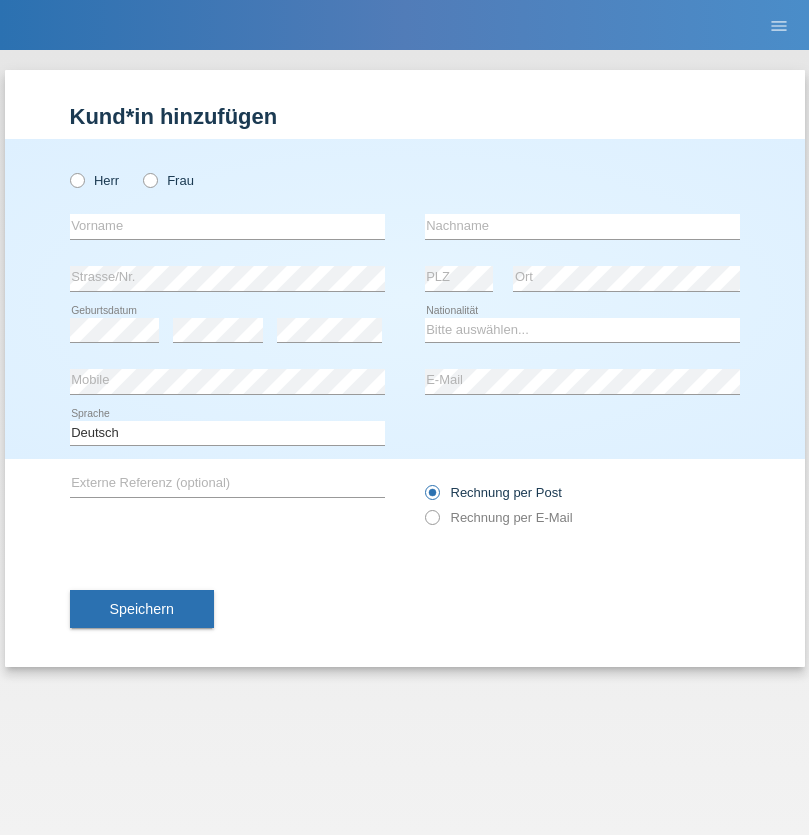 scroll, scrollTop: 0, scrollLeft: 0, axis: both 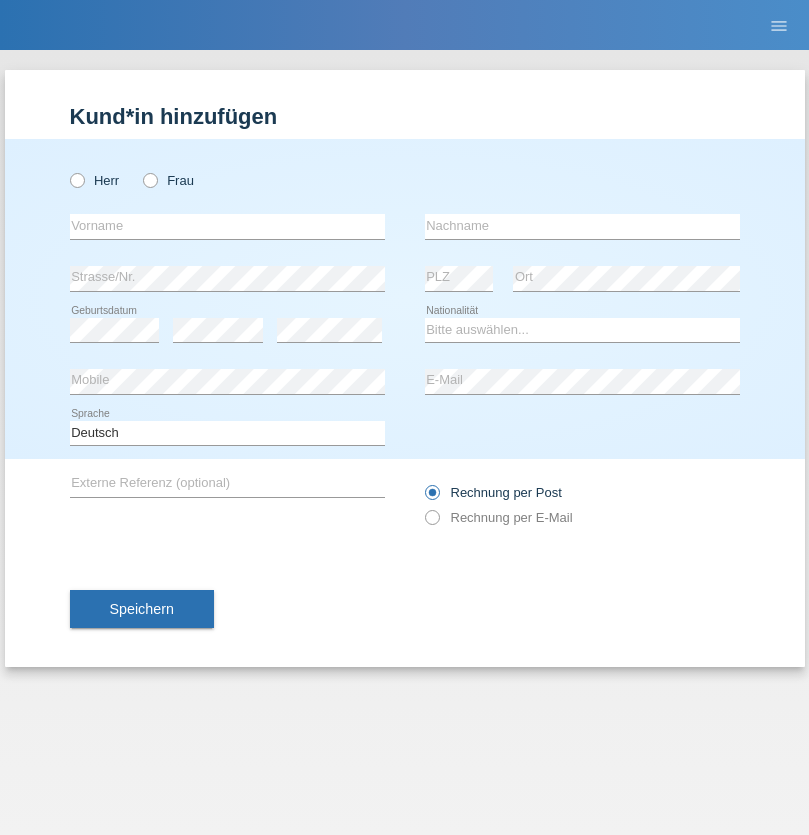radio on "true" 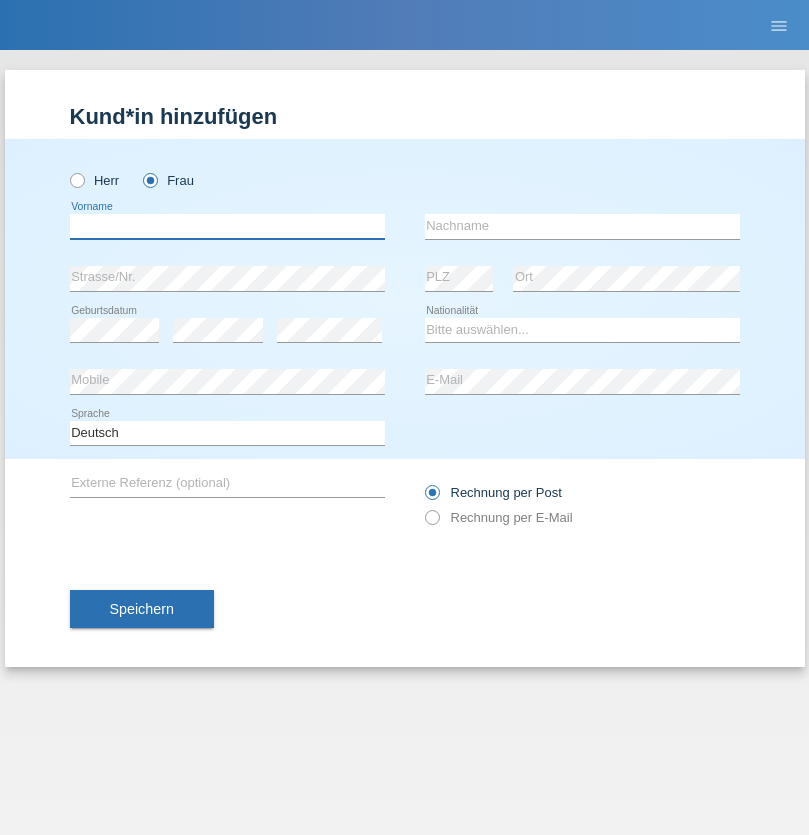 click at bounding box center (227, 226) 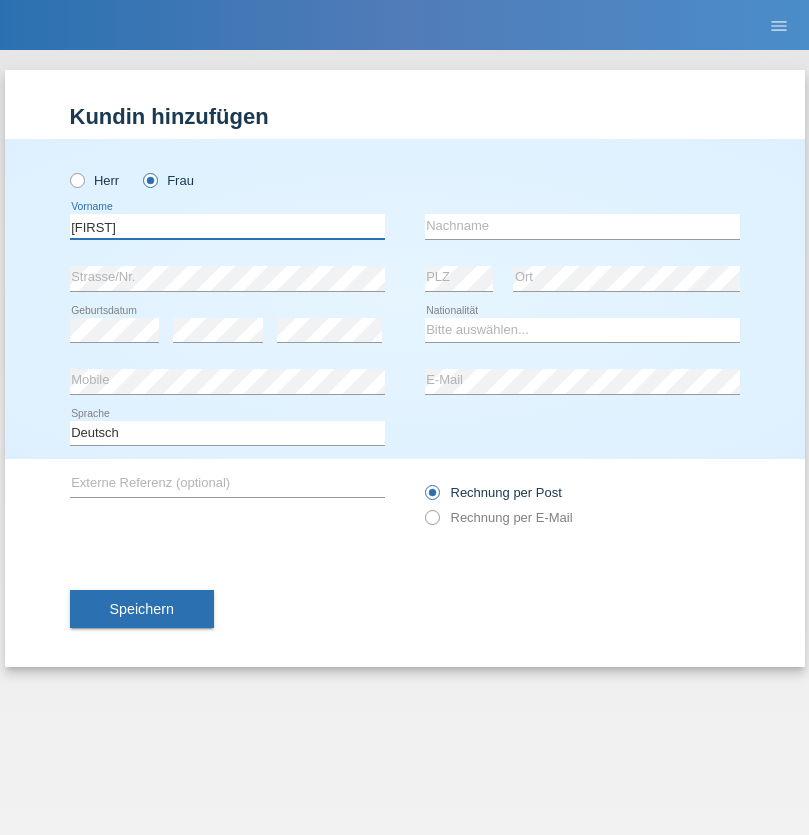 type on "[FIRST]" 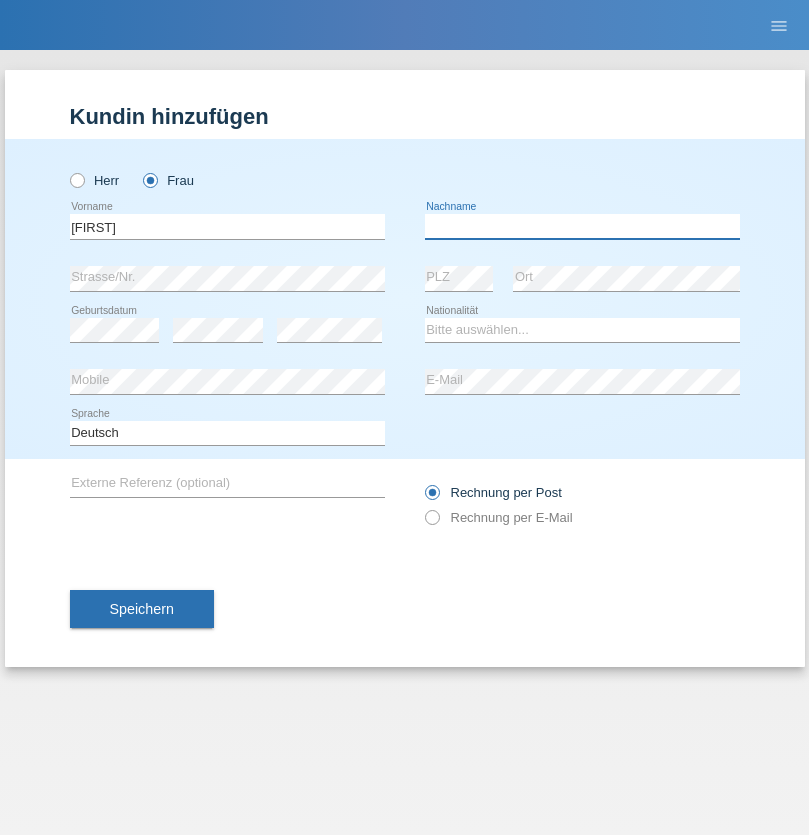 click at bounding box center [582, 226] 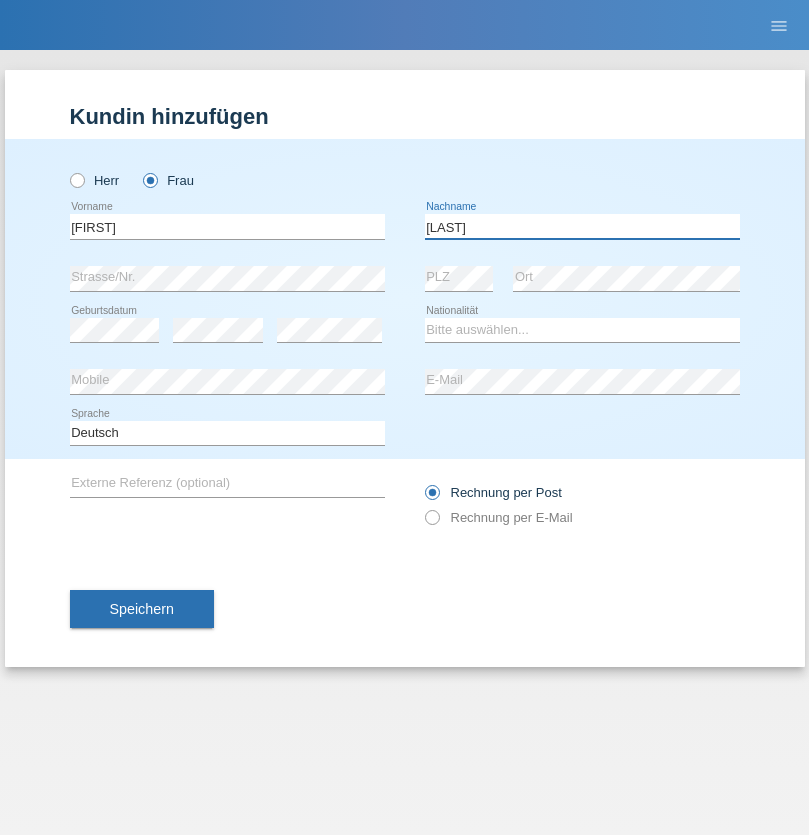 type on "[LAST]" 